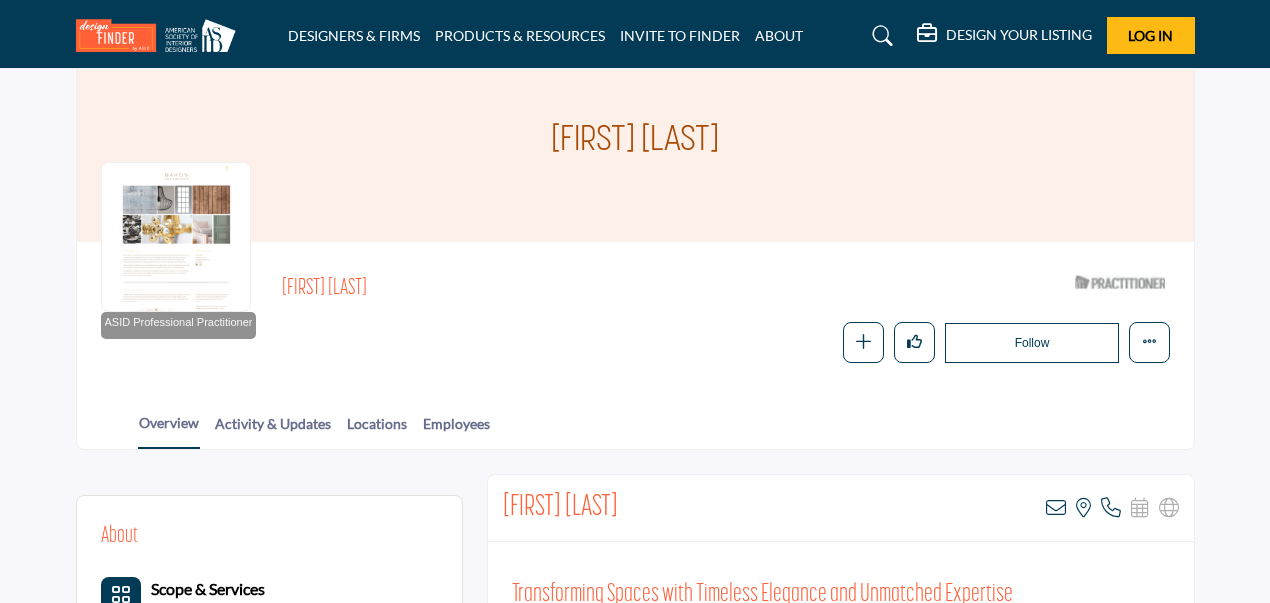 scroll, scrollTop: 200, scrollLeft: 0, axis: vertical 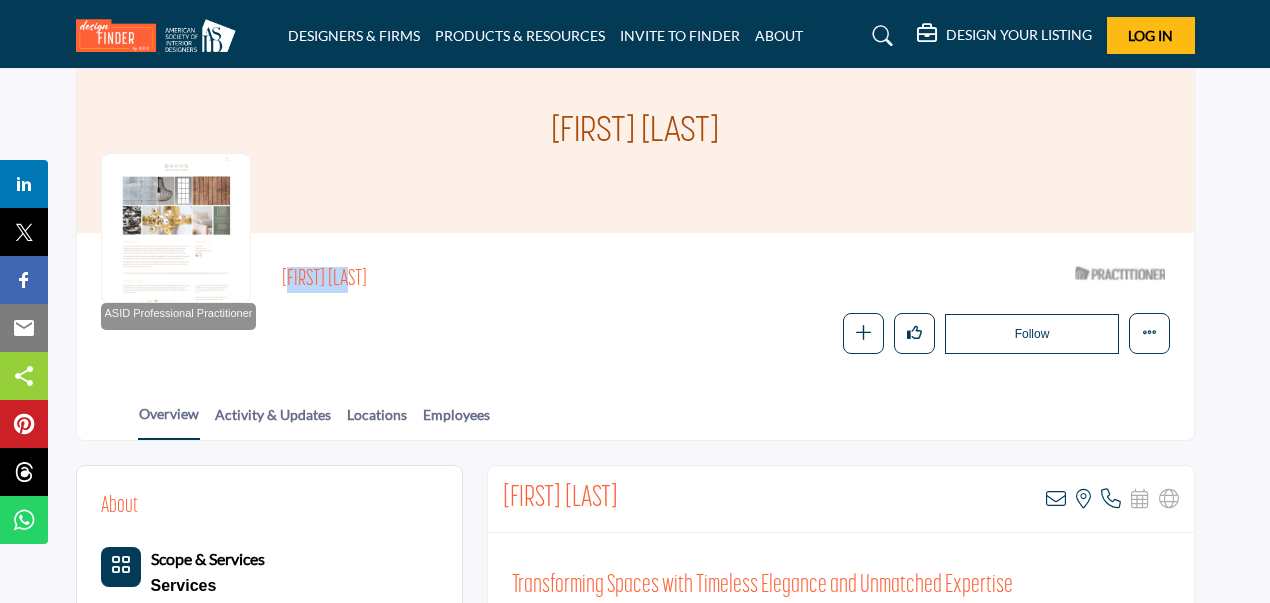 drag, startPoint x: 356, startPoint y: 292, endPoint x: 277, endPoint y: 297, distance: 79.15807 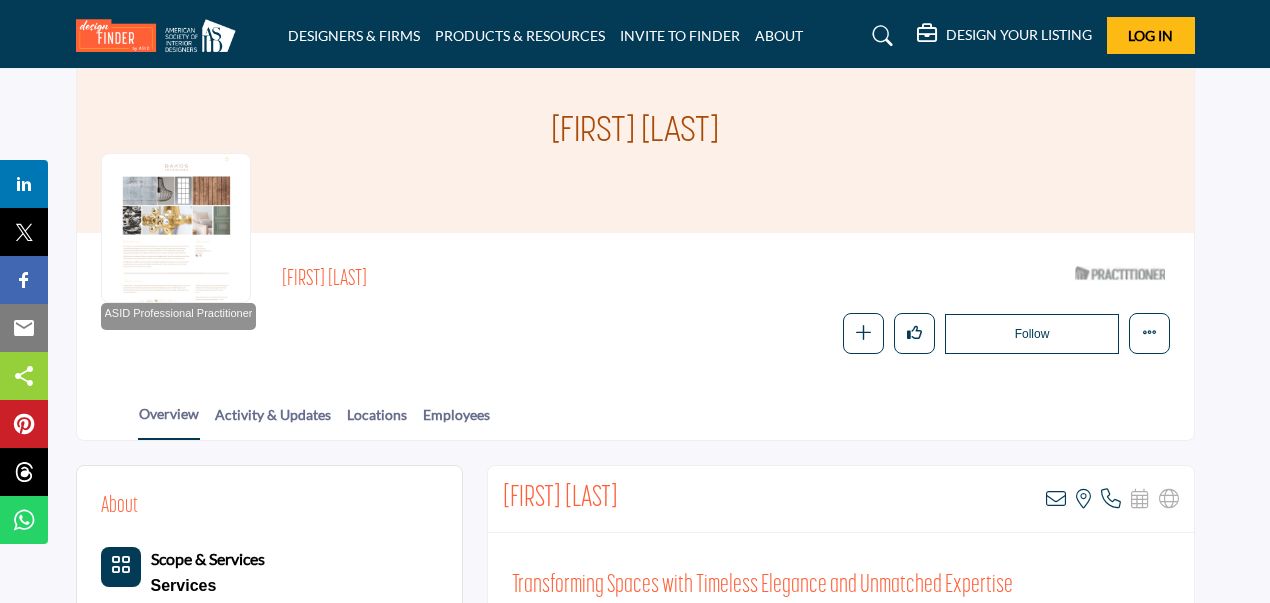 click on "Pamela Bakos" at bounding box center (670, 285) 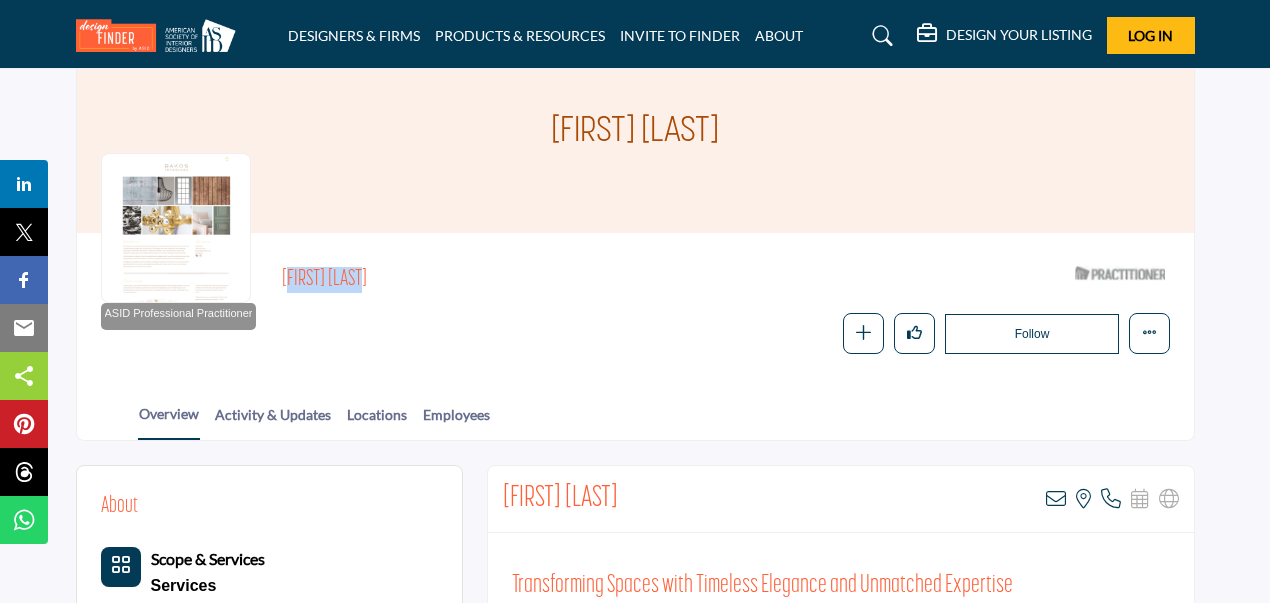 drag, startPoint x: 404, startPoint y: 274, endPoint x: 274, endPoint y: 293, distance: 131.38112 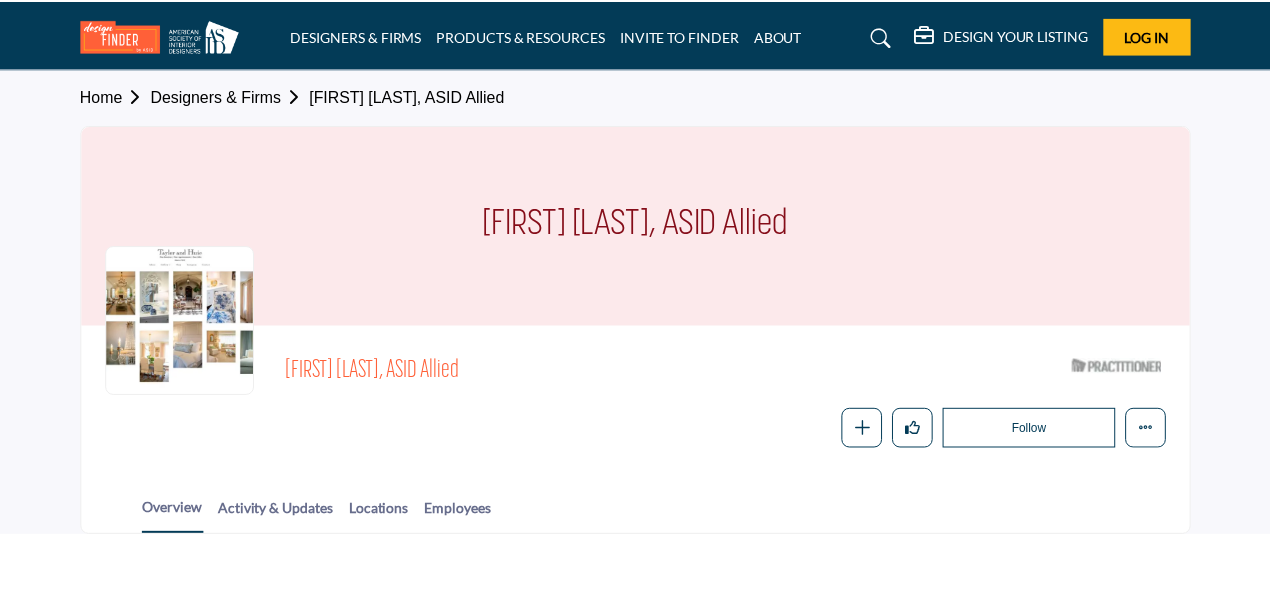 scroll, scrollTop: 0, scrollLeft: 0, axis: both 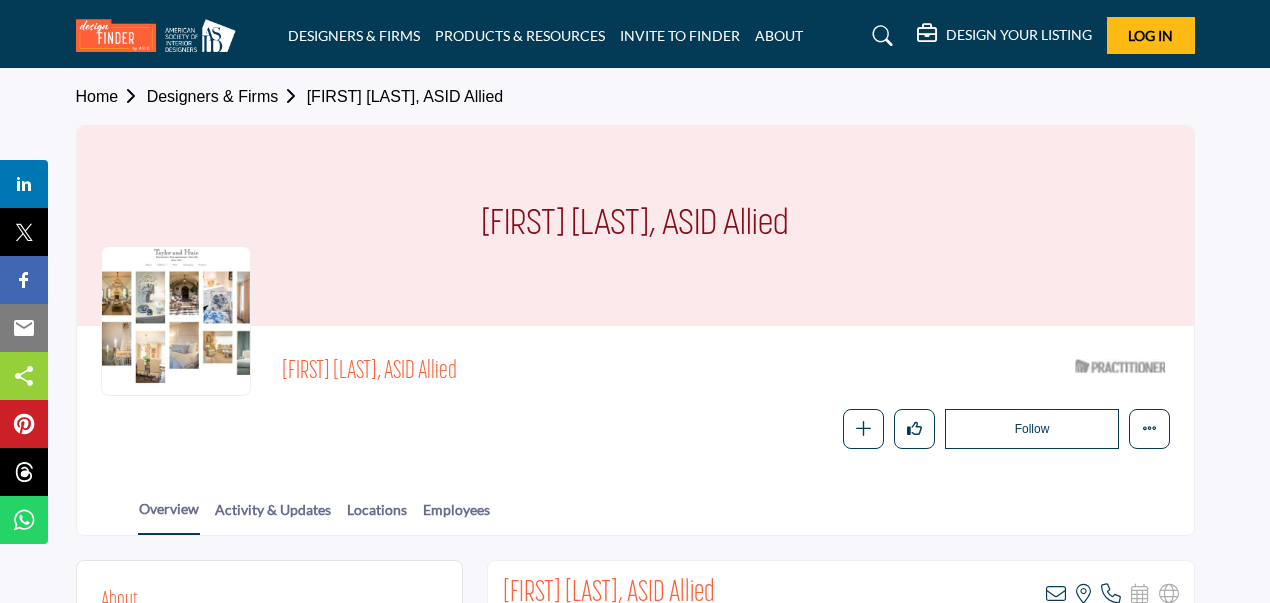 drag, startPoint x: 277, startPoint y: 371, endPoint x: 417, endPoint y: 365, distance: 140.12851 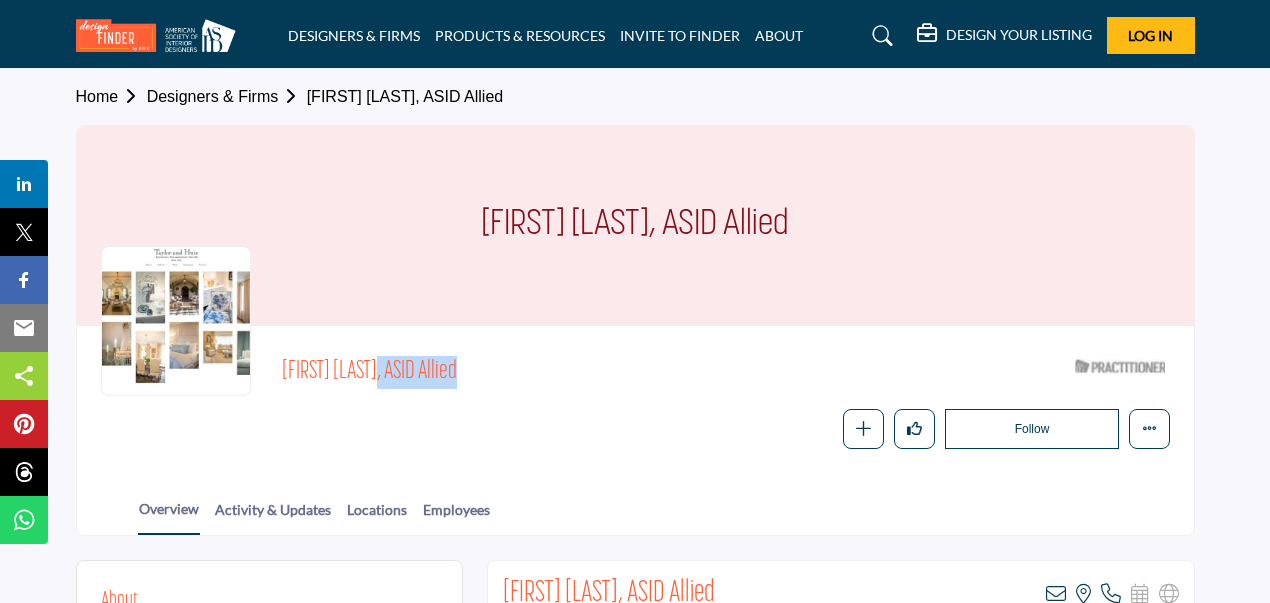 drag, startPoint x: 281, startPoint y: 371, endPoint x: 374, endPoint y: 367, distance: 93.08598 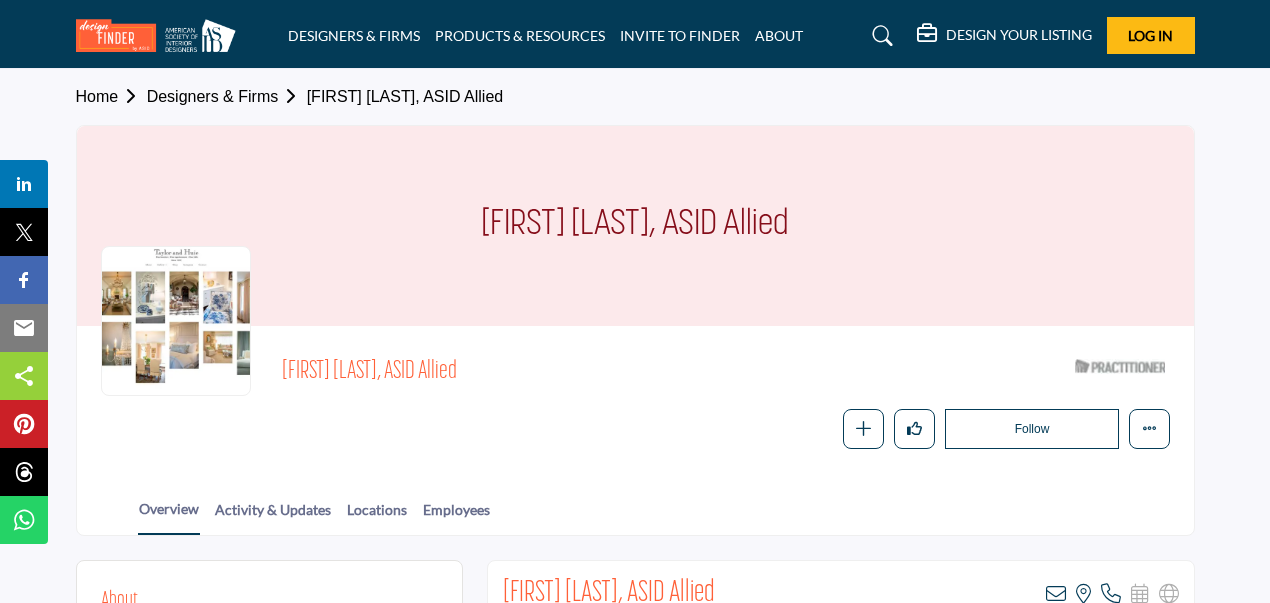 click on "Connie Taylor, ASID Allied
ASID Qualified Practitioner who validates work and experience to hold an ASID designation.
Follow
Following
Message
Recommend
Add to My Suppliers" at bounding box center [725, 399] 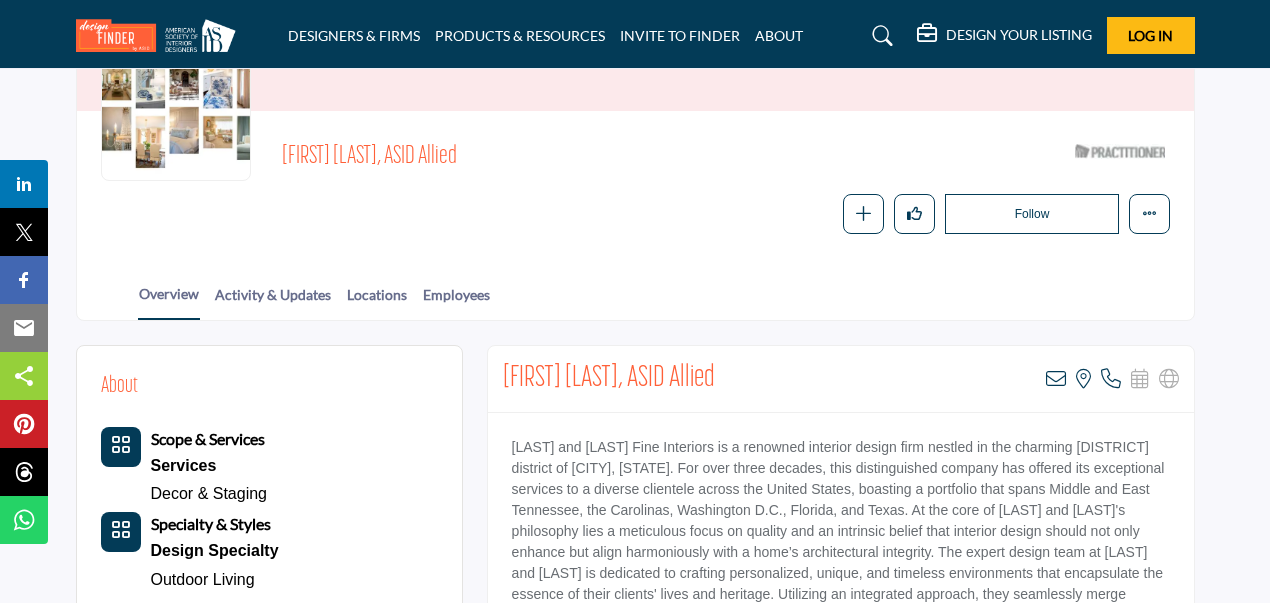 scroll, scrollTop: 221, scrollLeft: 0, axis: vertical 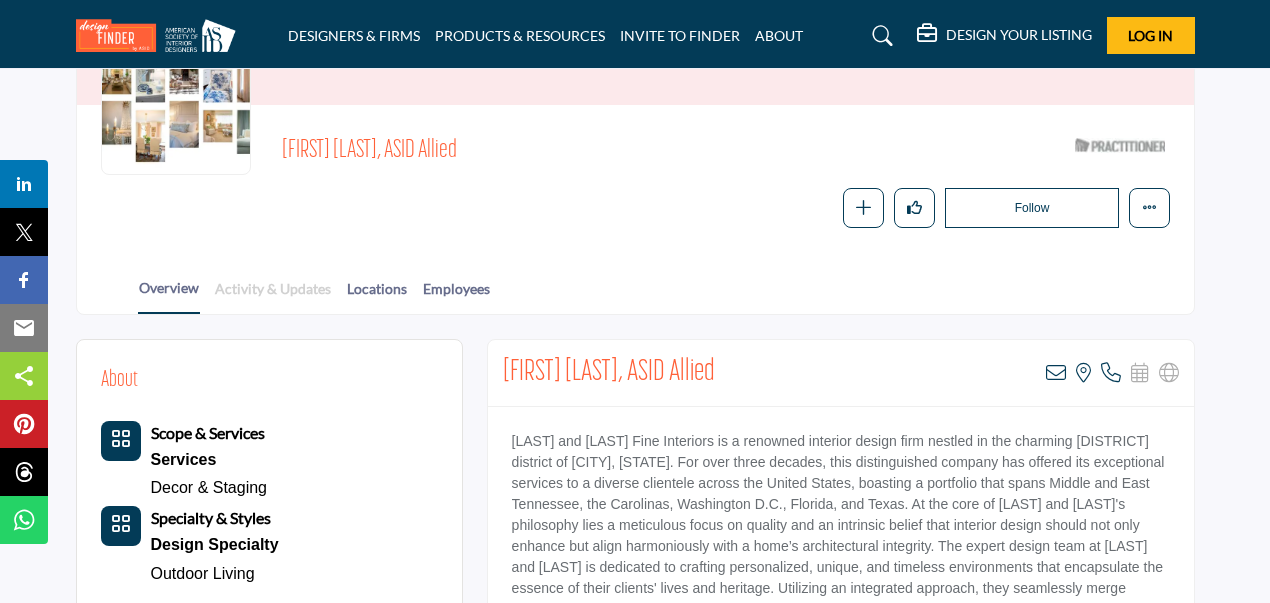 click on "Activity & Updates" at bounding box center (273, 295) 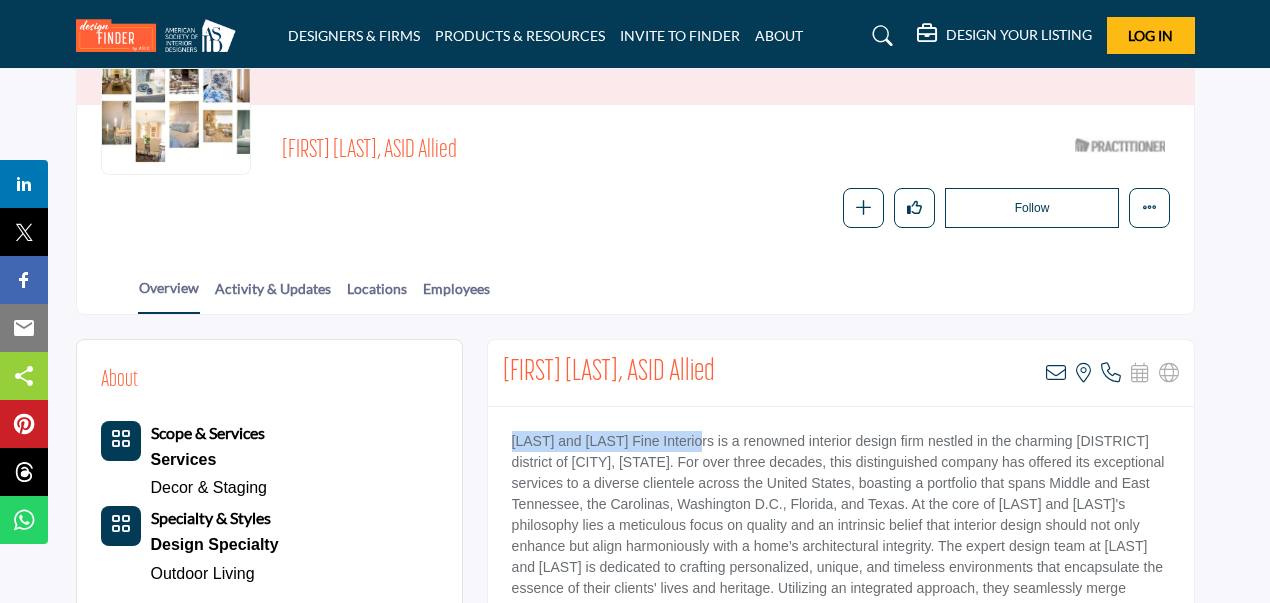 drag, startPoint x: 508, startPoint y: 437, endPoint x: 684, endPoint y: 438, distance: 176.00284 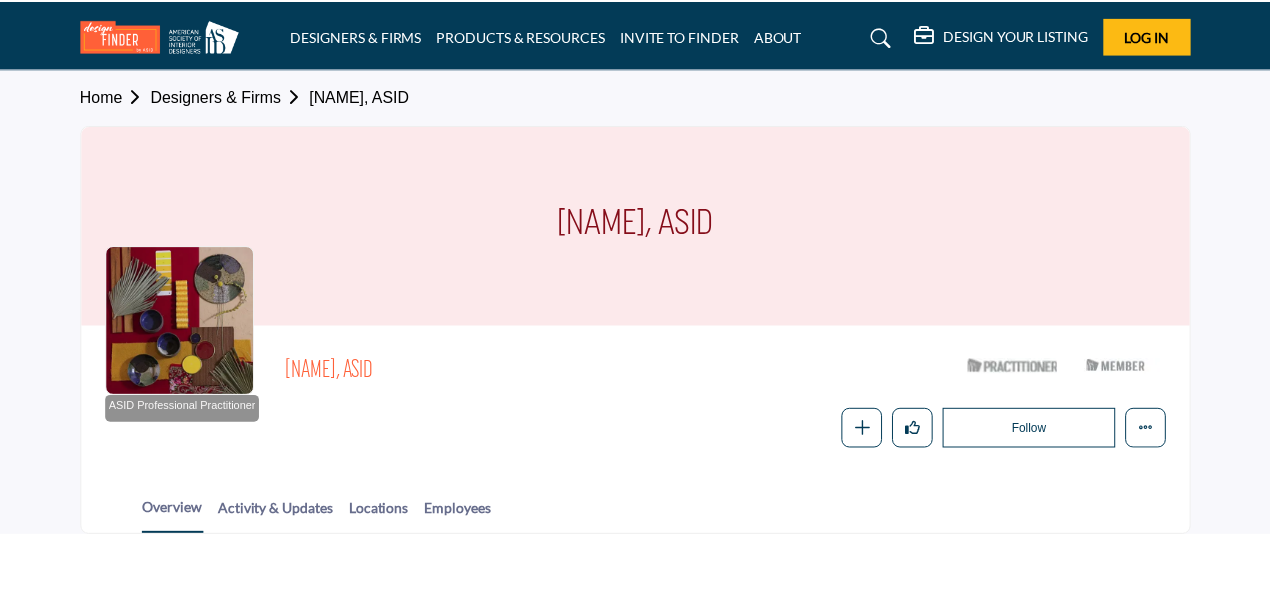 scroll, scrollTop: 0, scrollLeft: 0, axis: both 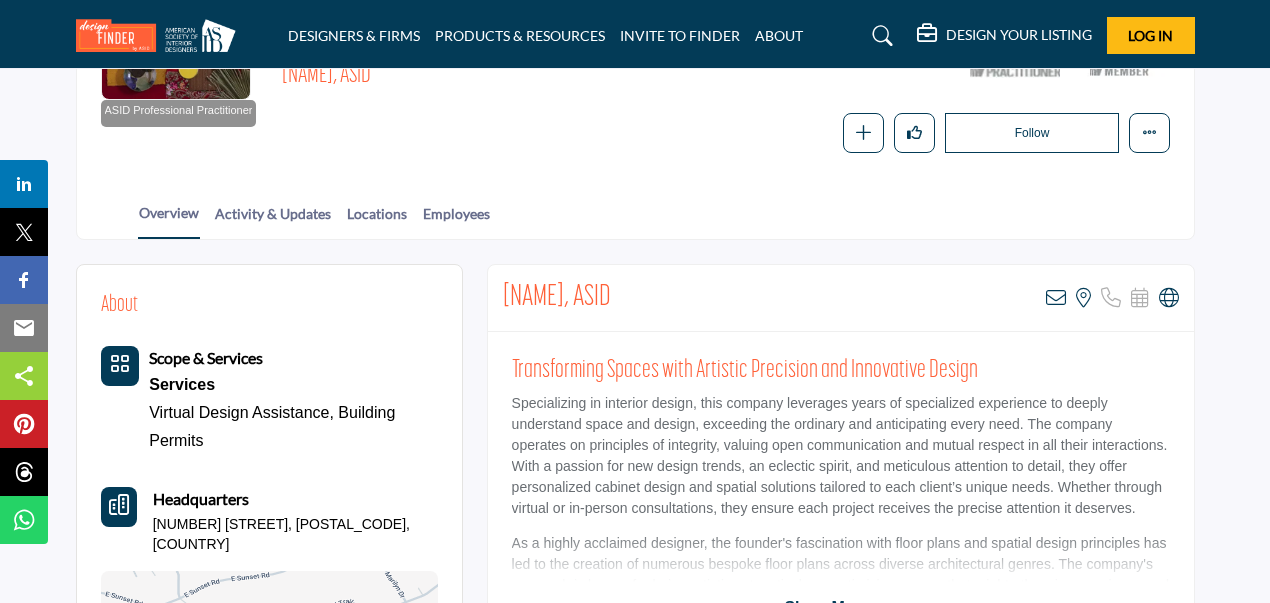 drag, startPoint x: 496, startPoint y: 315, endPoint x: 603, endPoint y: 286, distance: 110.860275 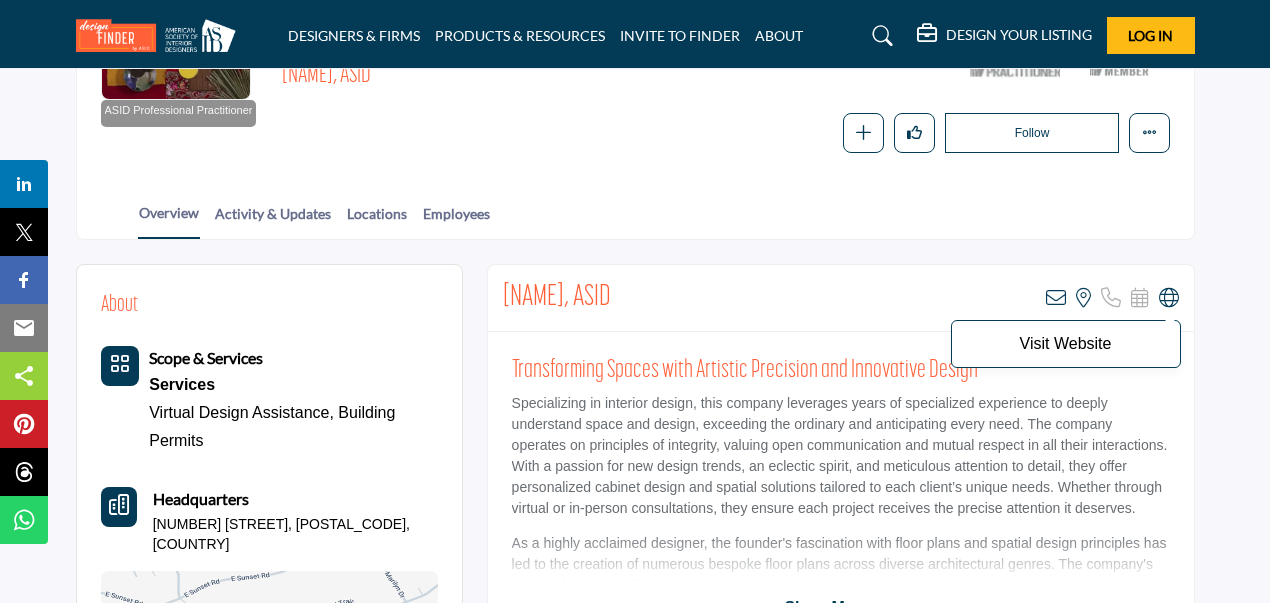 click at bounding box center (1169, 298) 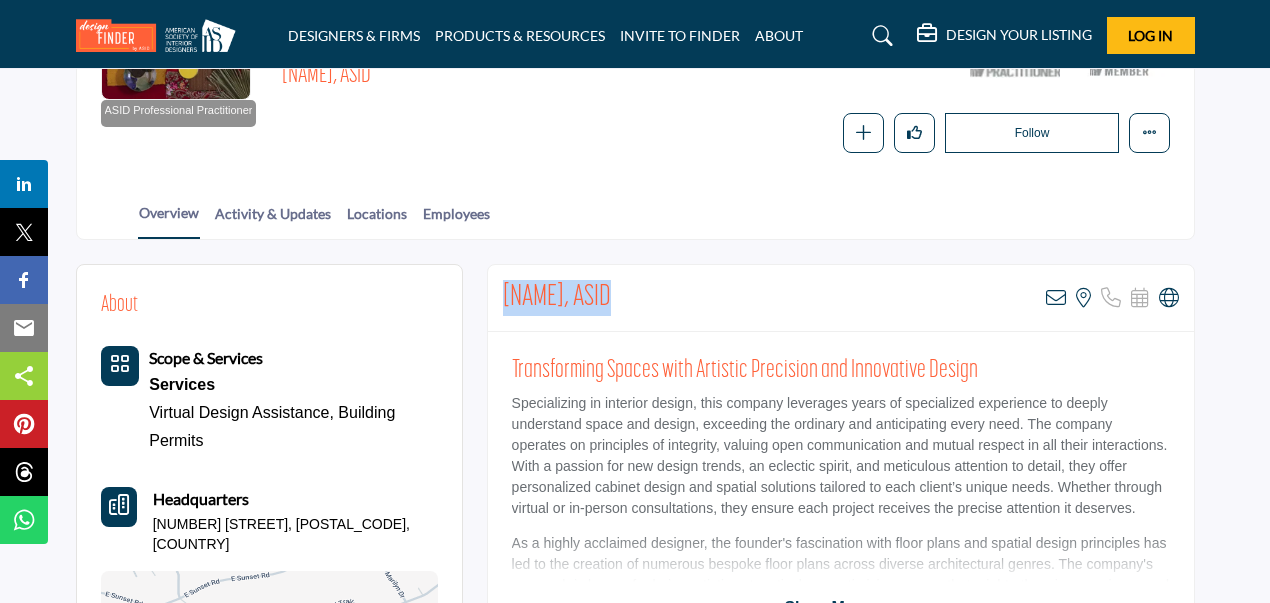 drag, startPoint x: 516, startPoint y: 291, endPoint x: 597, endPoint y: 279, distance: 81.88406 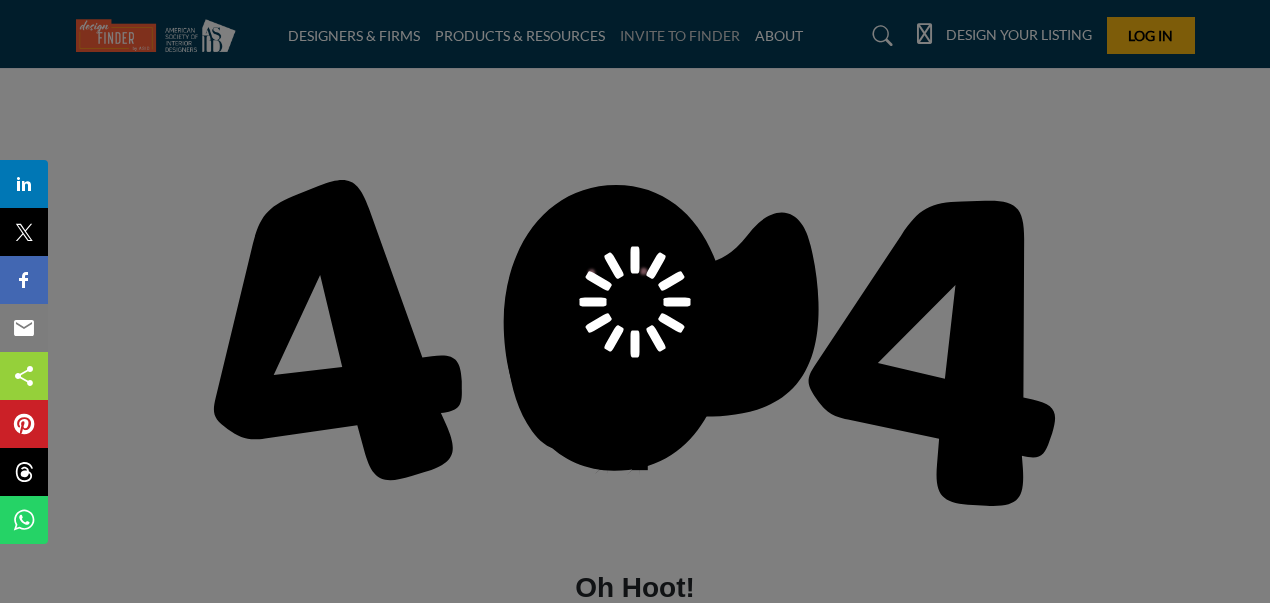 scroll, scrollTop: 0, scrollLeft: 0, axis: both 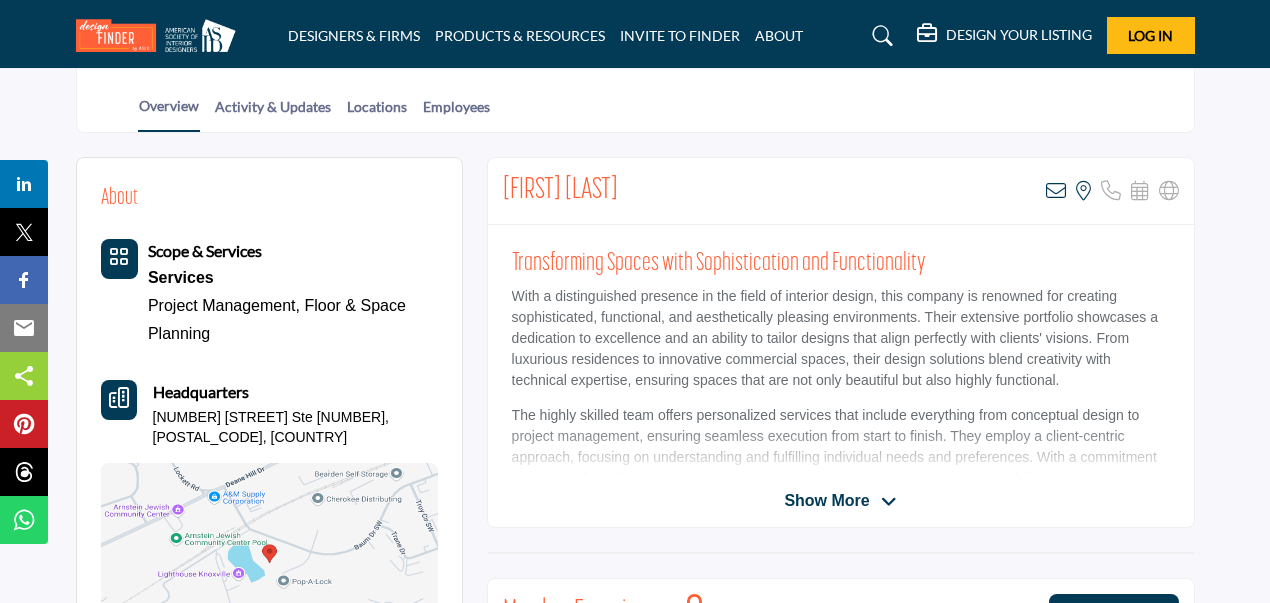 click on "Show More" at bounding box center [826, 501] 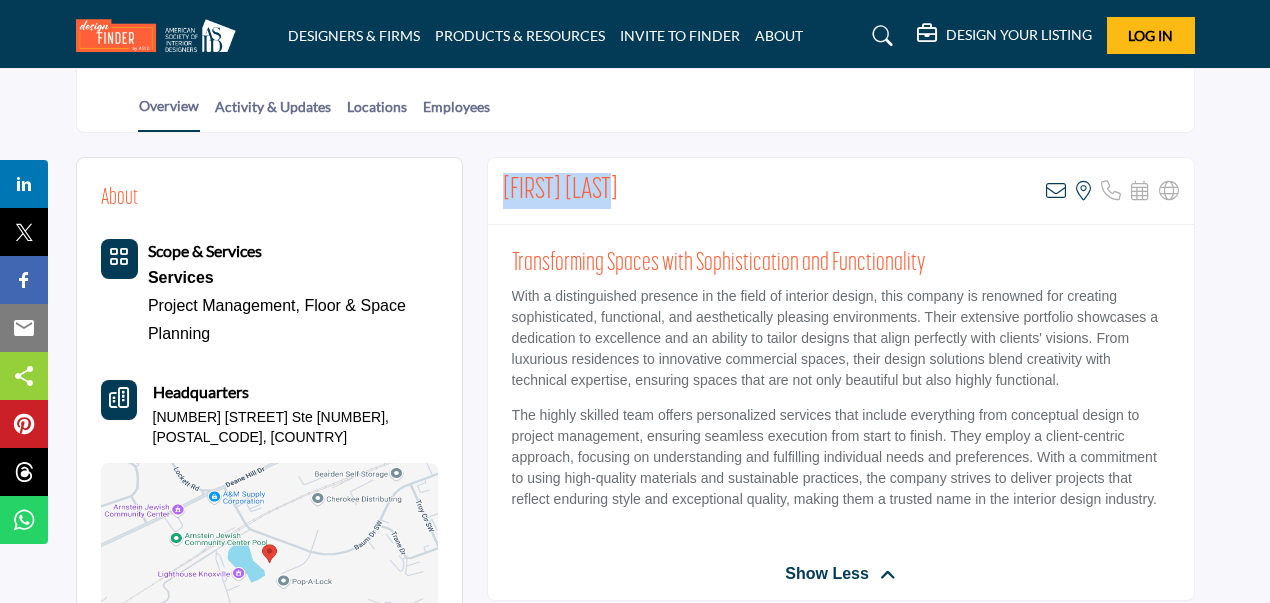 drag, startPoint x: 501, startPoint y: 183, endPoint x: 638, endPoint y: 185, distance: 137.0146 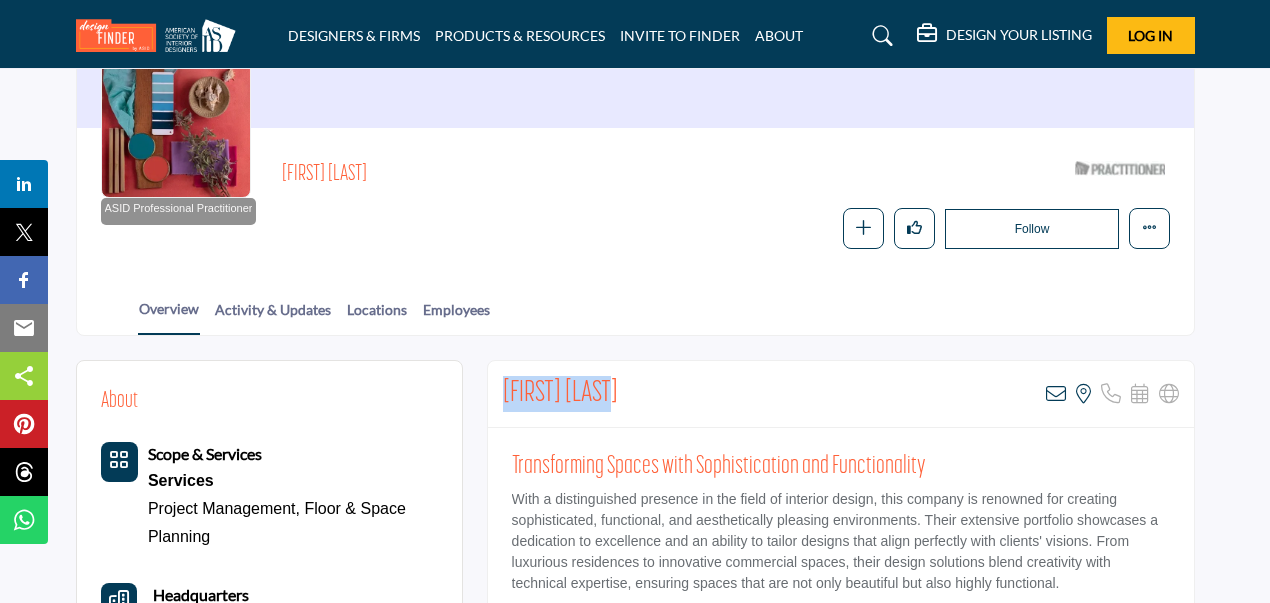 scroll, scrollTop: 204, scrollLeft: 0, axis: vertical 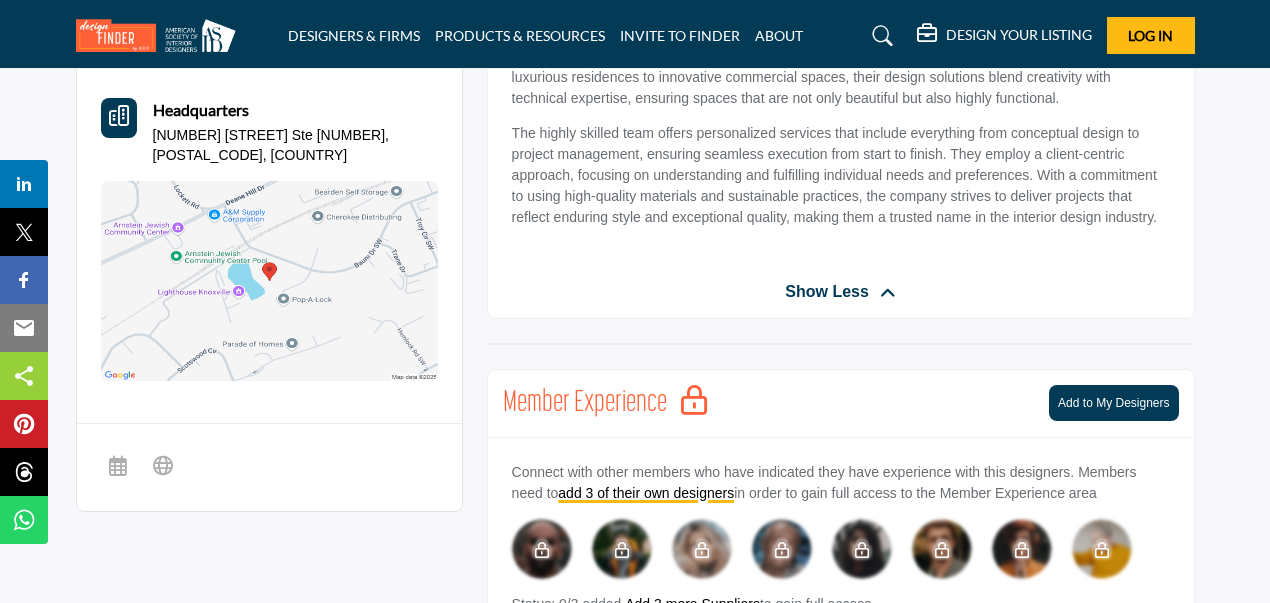 click at bounding box center (269, 281) 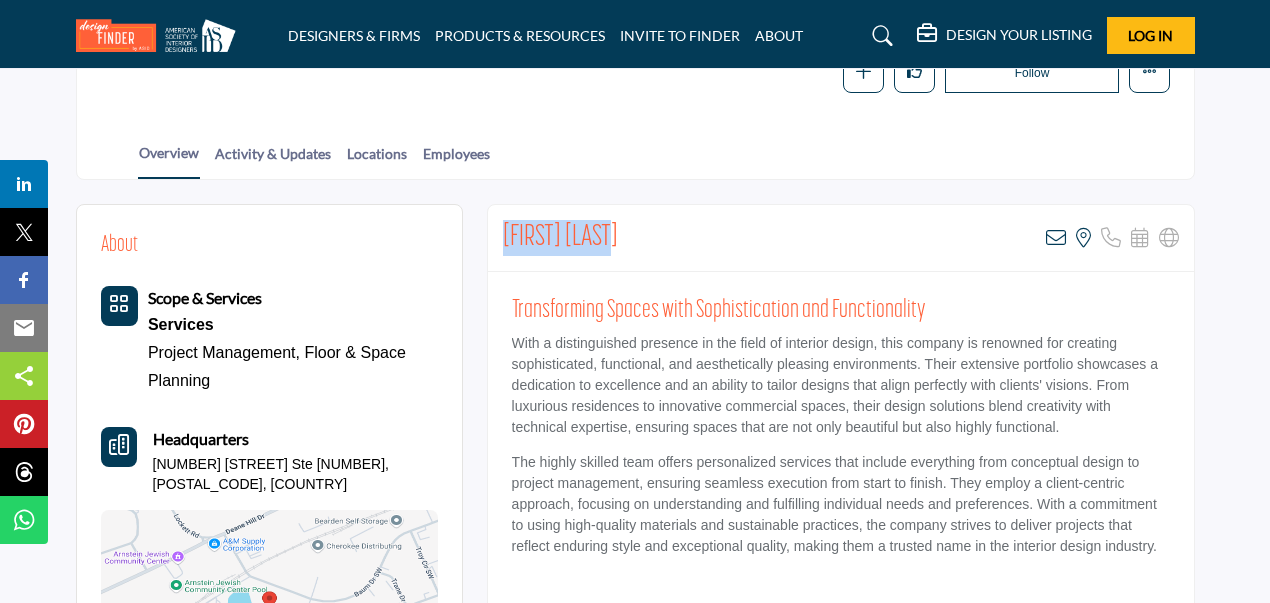 scroll, scrollTop: 353, scrollLeft: 0, axis: vertical 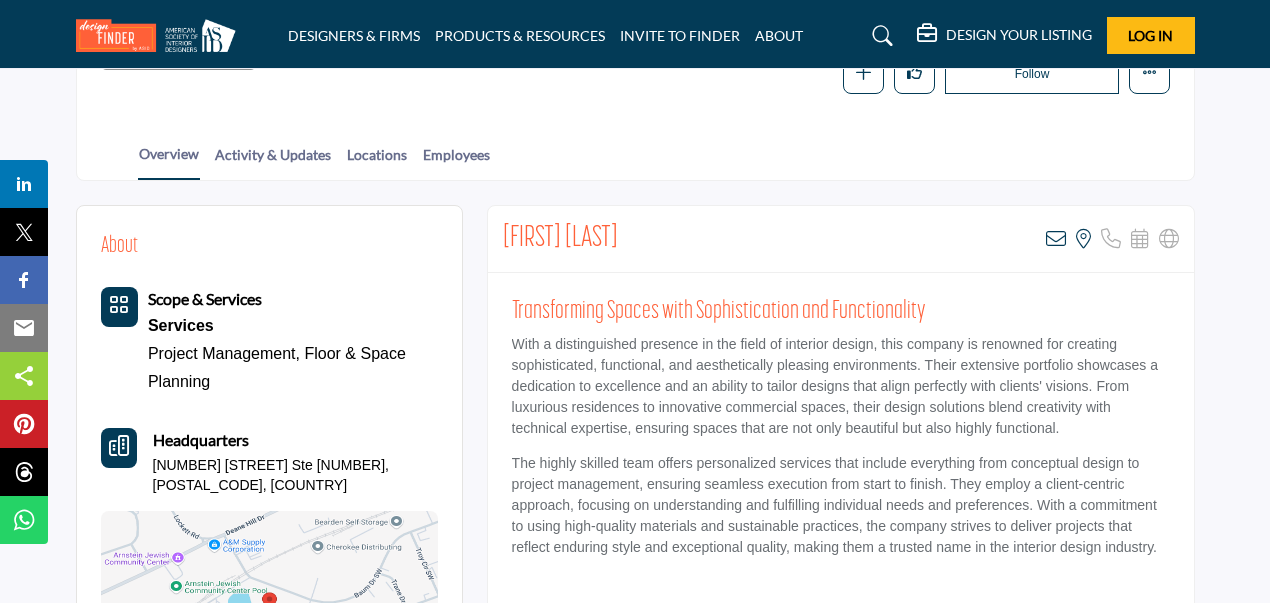 click on "With a distinguished presence in the field of interior design, this company is renowned for creating sophisticated, functional, and aesthetically pleasing environments. Their extensive portfolio showcases a dedication to excellence and an ability to tailor designs that align perfectly with clients' visions. From luxurious residences to innovative commercial spaces, their design solutions blend creativity with technical expertise, ensuring spaces that are not only beautiful but also highly functional." at bounding box center (841, 386) 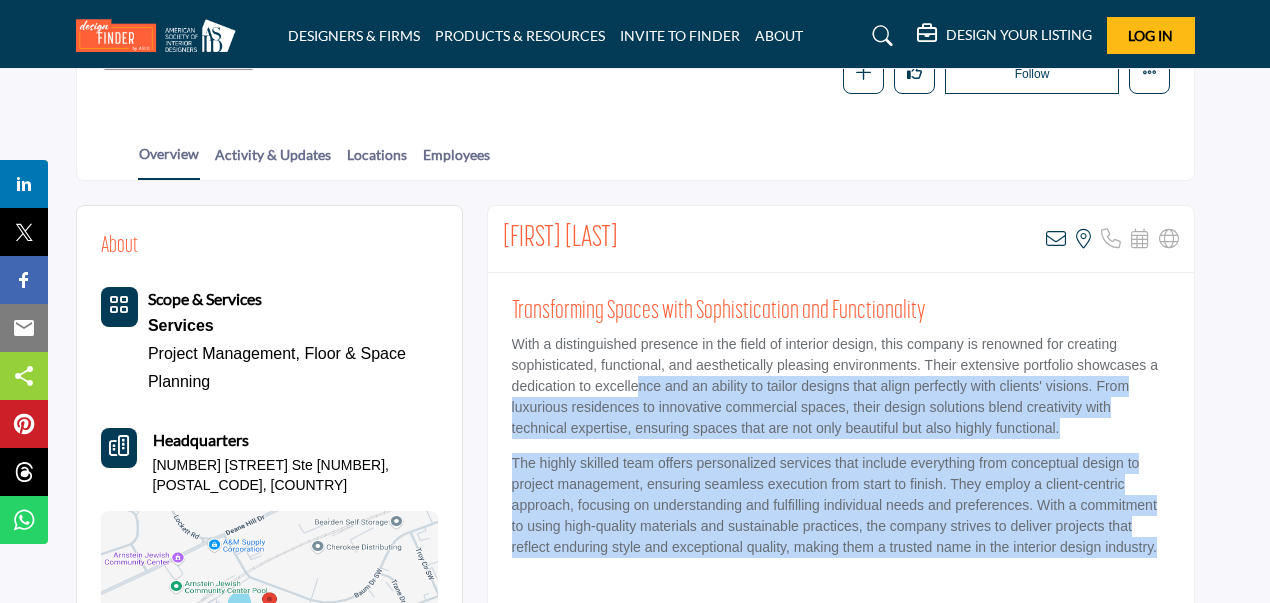 drag, startPoint x: 678, startPoint y: 381, endPoint x: 1248, endPoint y: 563, distance: 598.3511 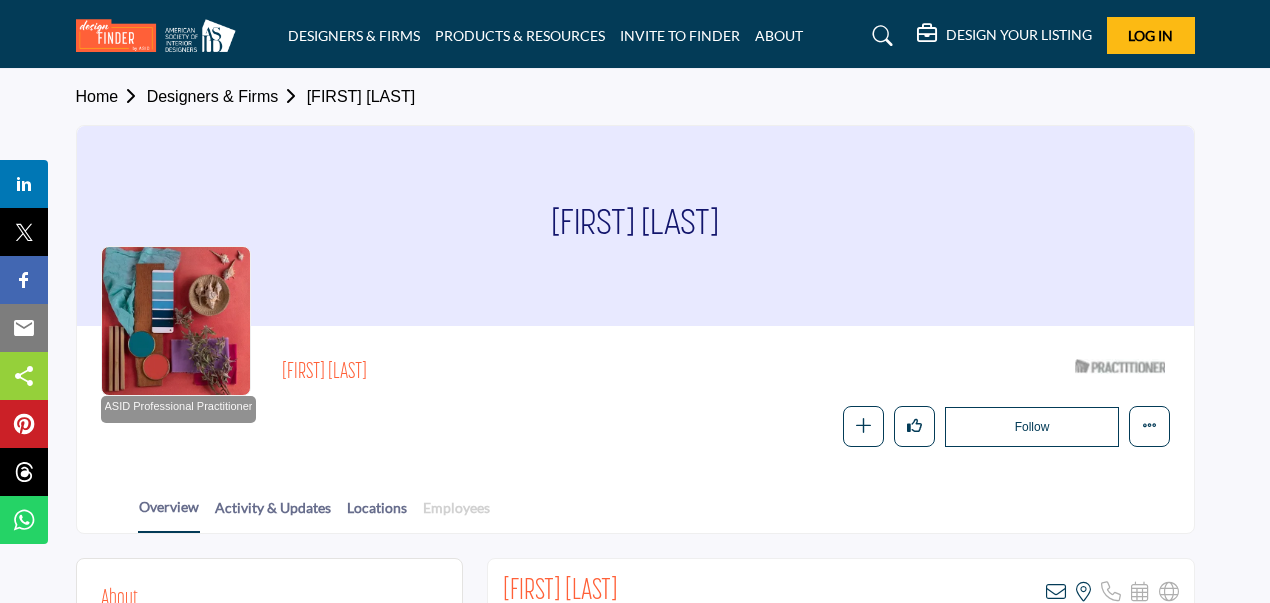 click on "Employees" at bounding box center (456, 514) 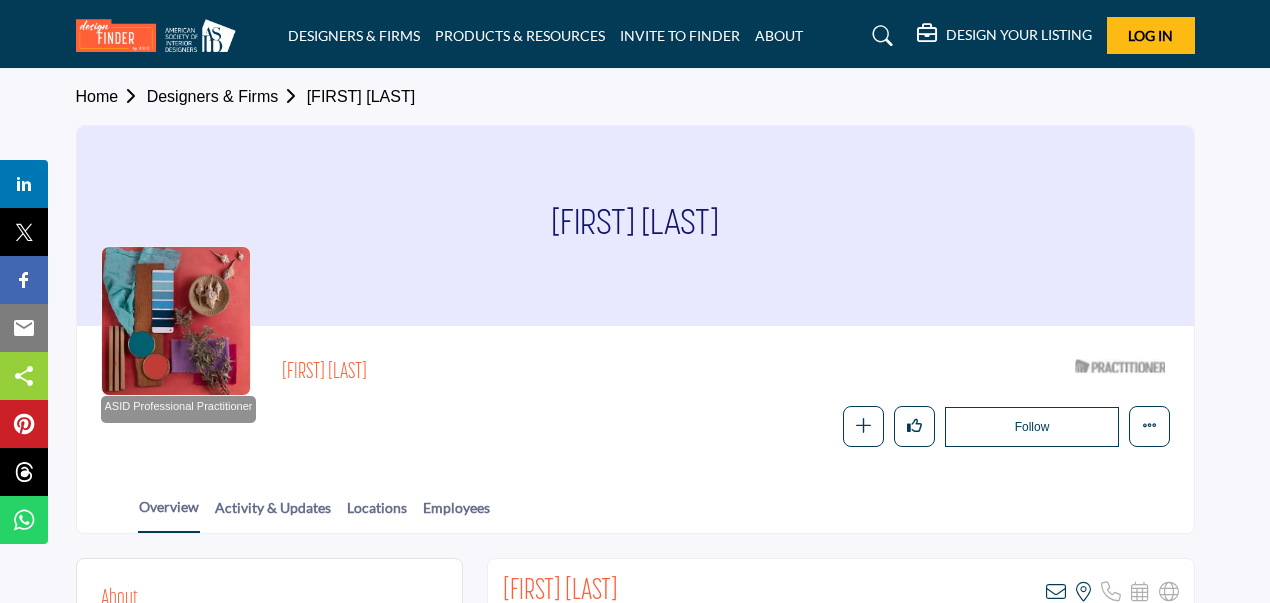 scroll, scrollTop: 130, scrollLeft: 0, axis: vertical 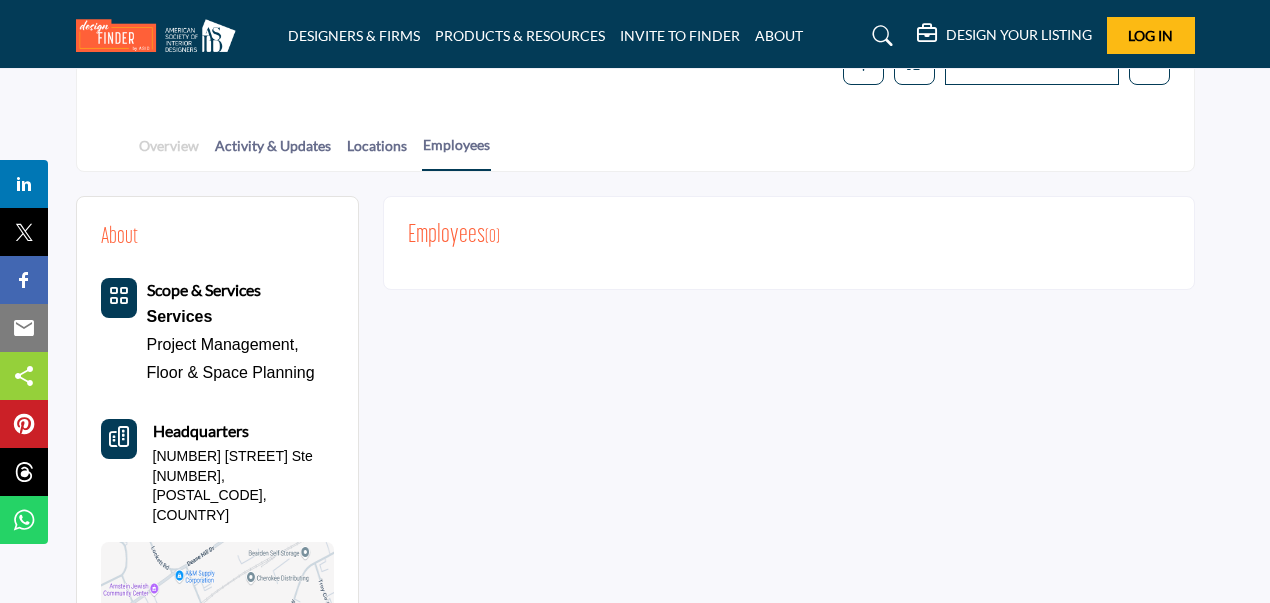 click on "Overview" at bounding box center [169, 152] 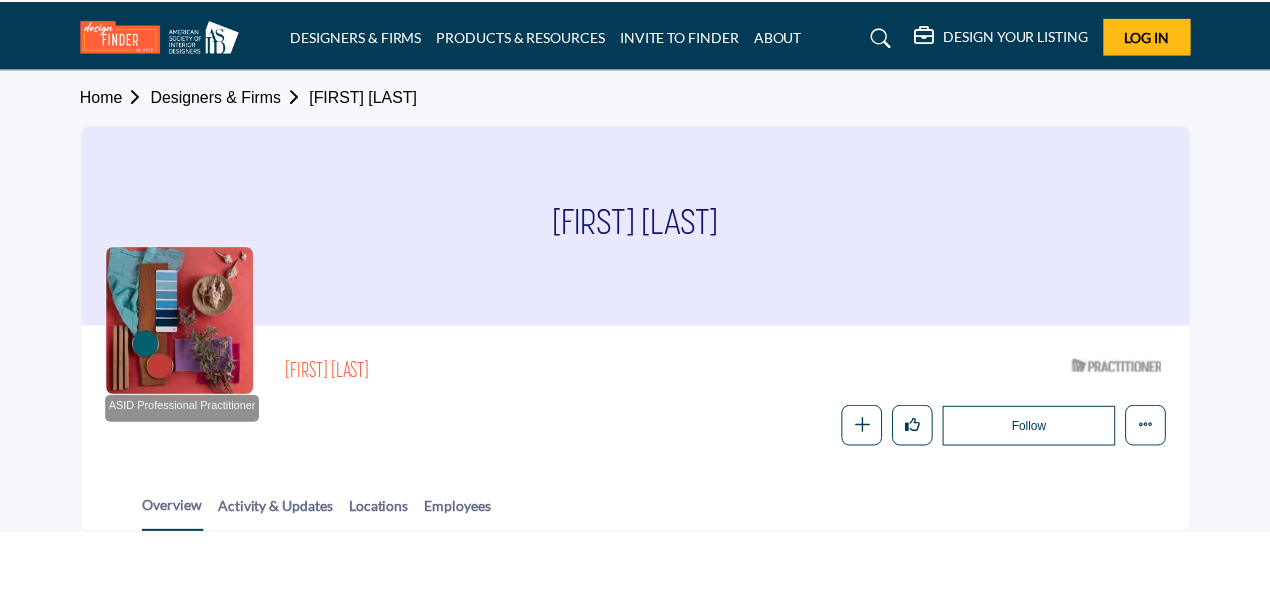 scroll, scrollTop: 0, scrollLeft: 0, axis: both 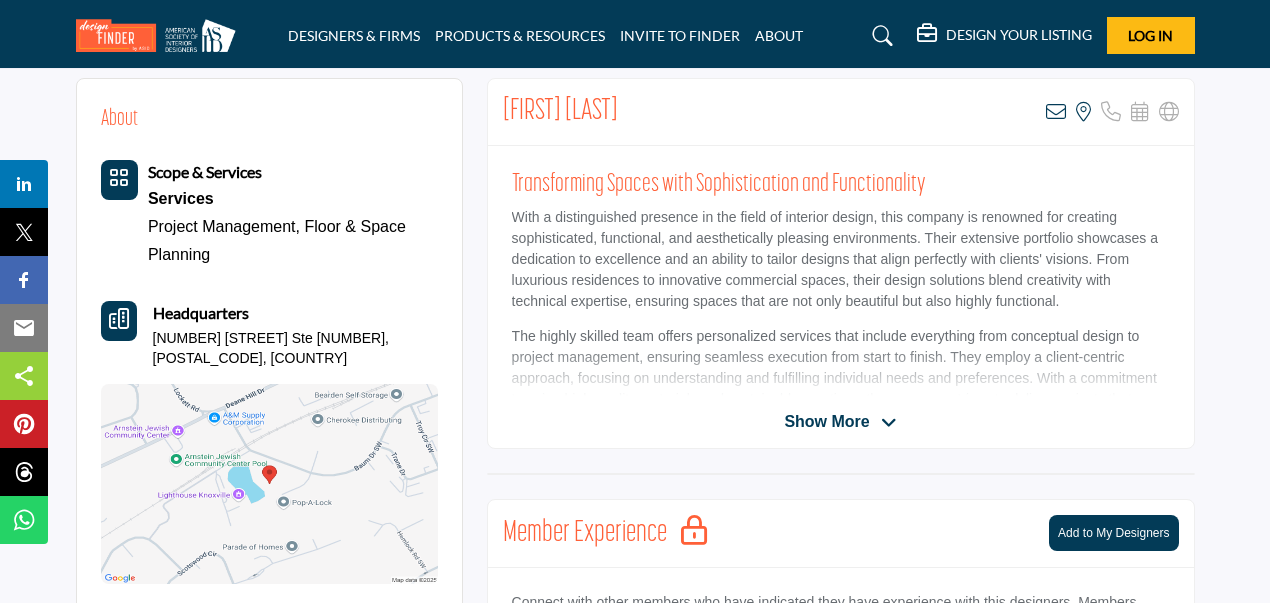 click on "With a distinguished presence in the field of interior design, this company is renowned for creating sophisticated, functional, and aesthetically pleasing environments. Their extensive portfolio showcases a dedication to excellence and an ability to tailor designs that align perfectly with clients' visions. From luxurious residences to innovative commercial spaces, their design solutions blend creativity with technical expertise, ensuring spaces that are not only beautiful but also highly functional." at bounding box center [841, 259] 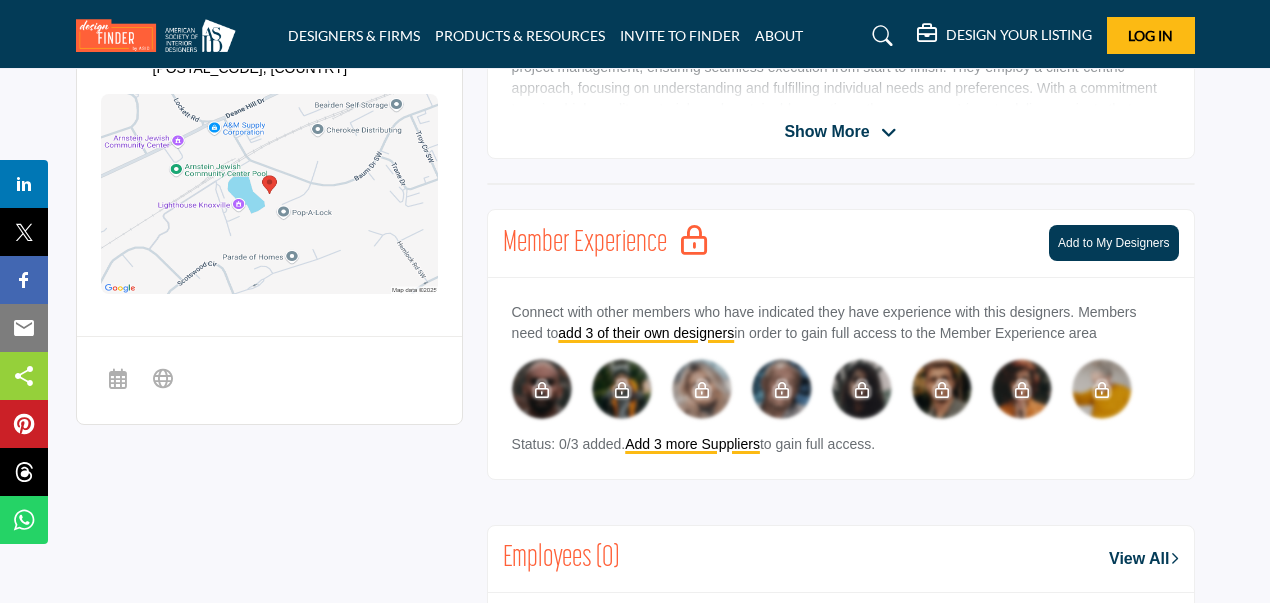 scroll, scrollTop: 771, scrollLeft: 0, axis: vertical 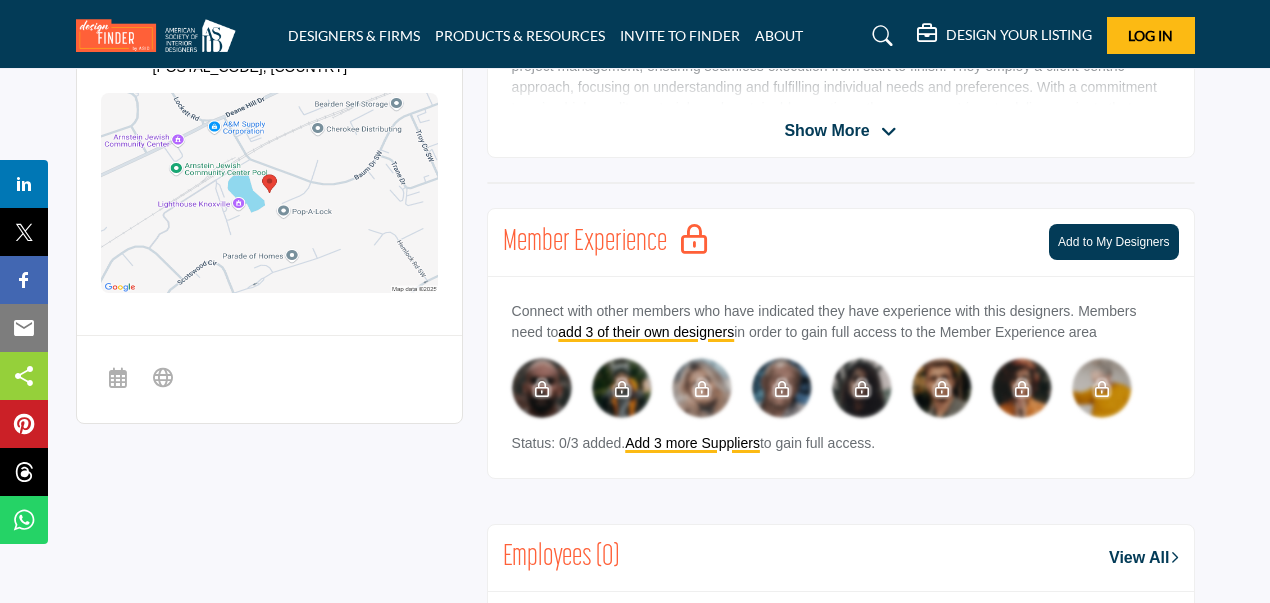 click at bounding box center (889, 132) 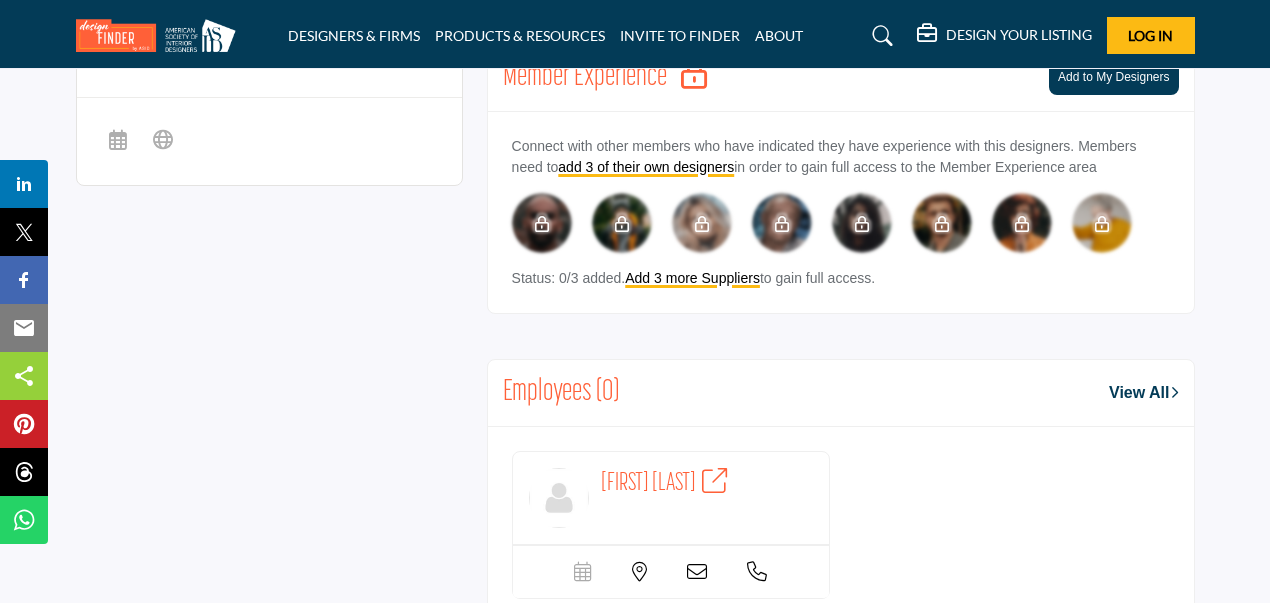 scroll, scrollTop: 1183, scrollLeft: 0, axis: vertical 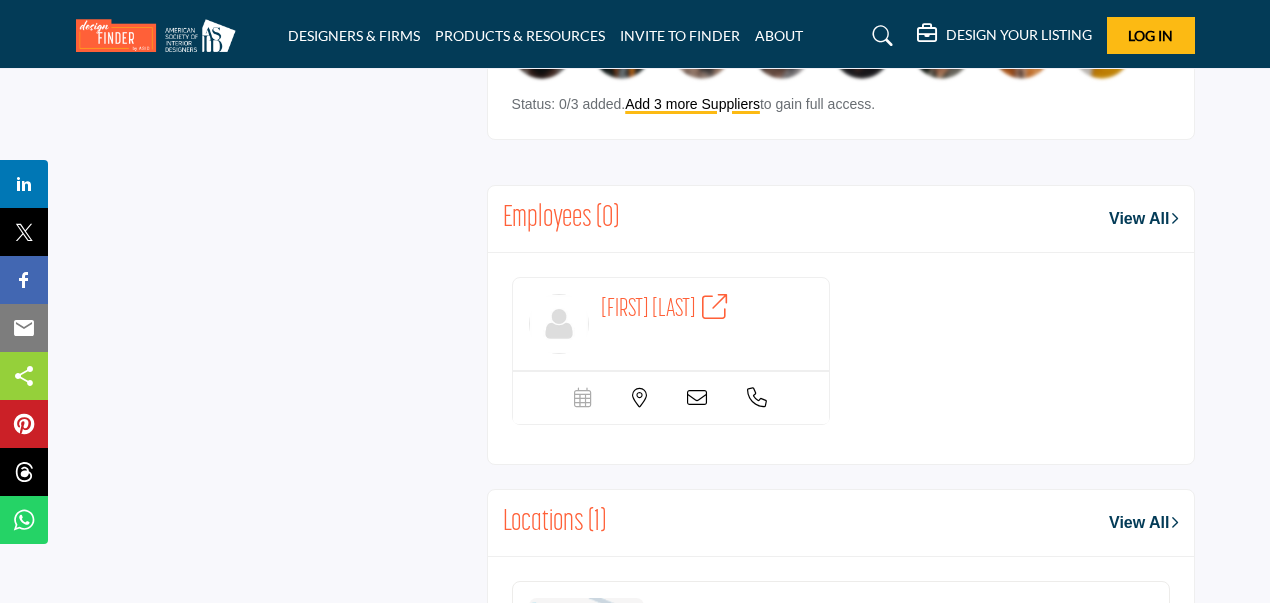 click at bounding box center (697, 398) 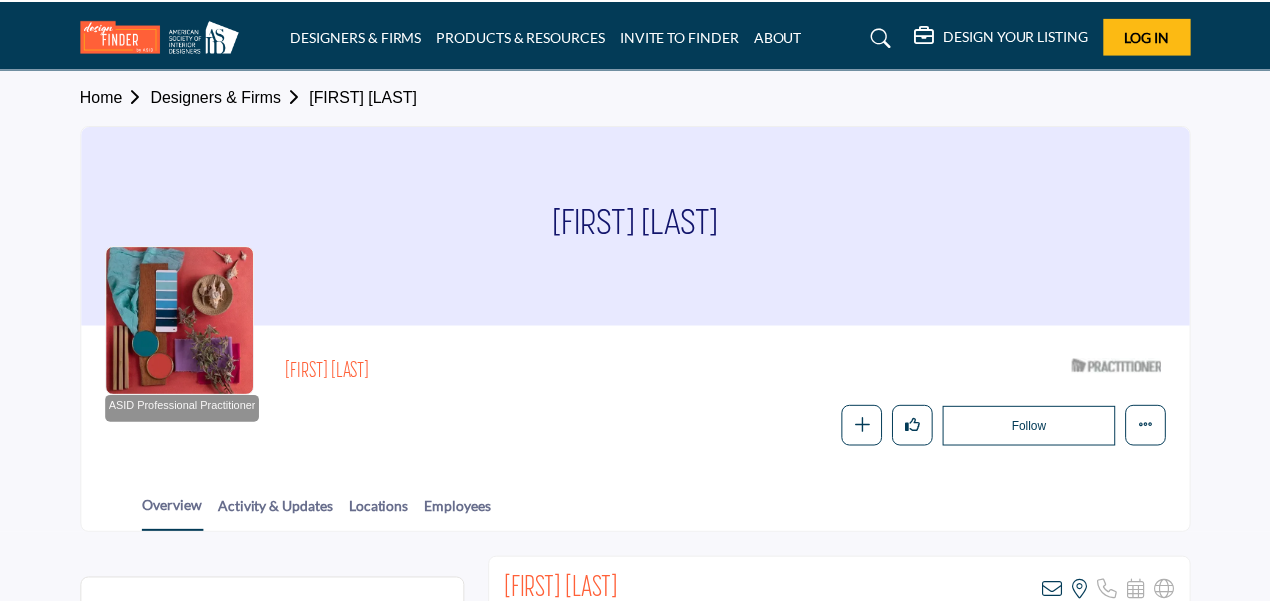 scroll, scrollTop: 0, scrollLeft: 0, axis: both 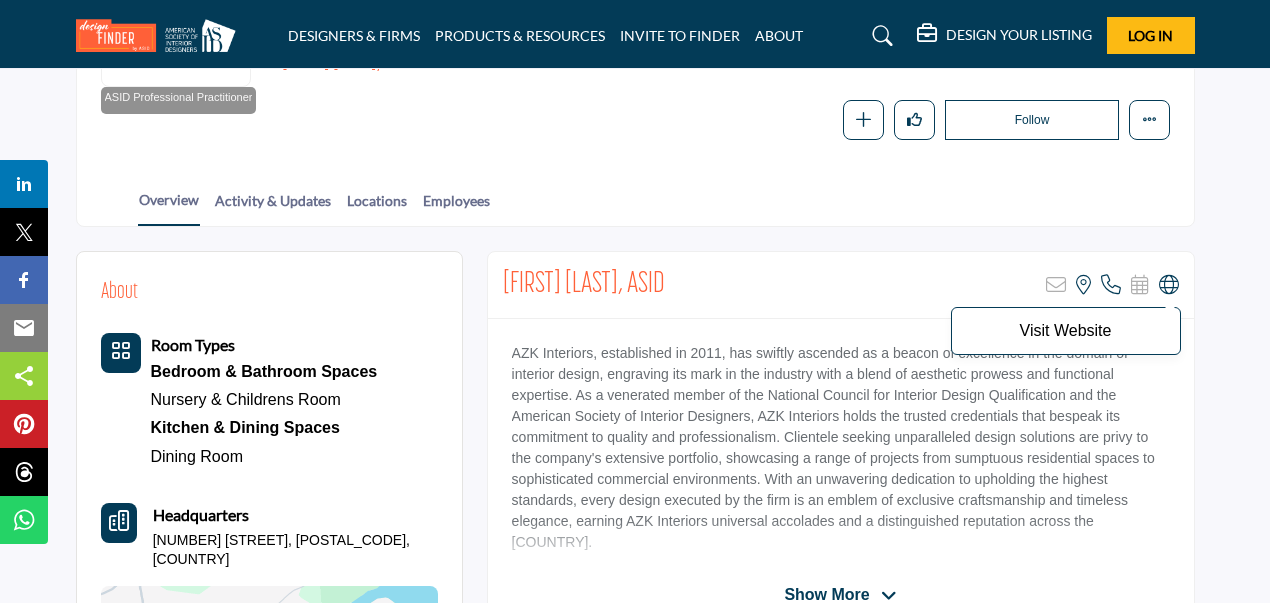 click at bounding box center (1169, 285) 